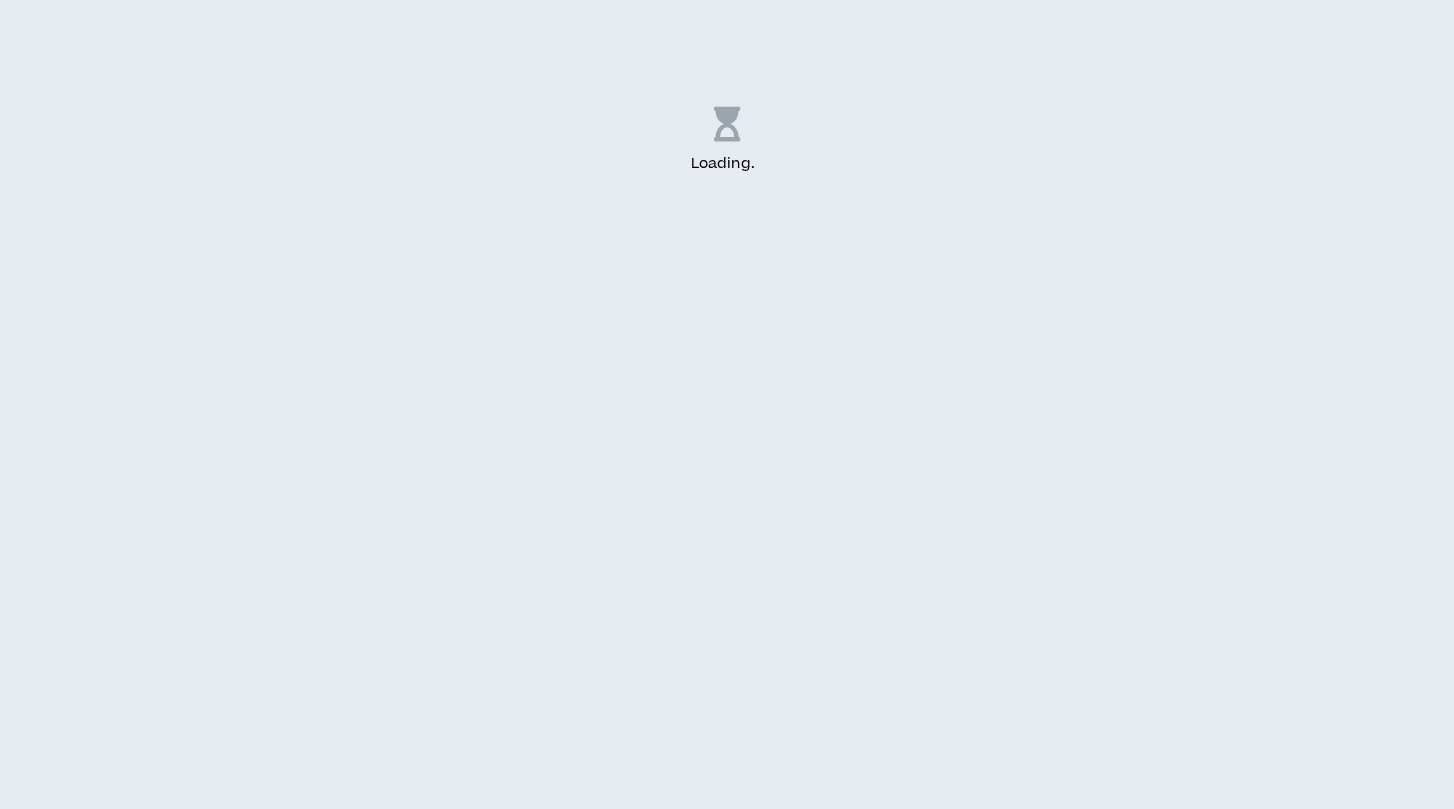 scroll, scrollTop: 0, scrollLeft: 0, axis: both 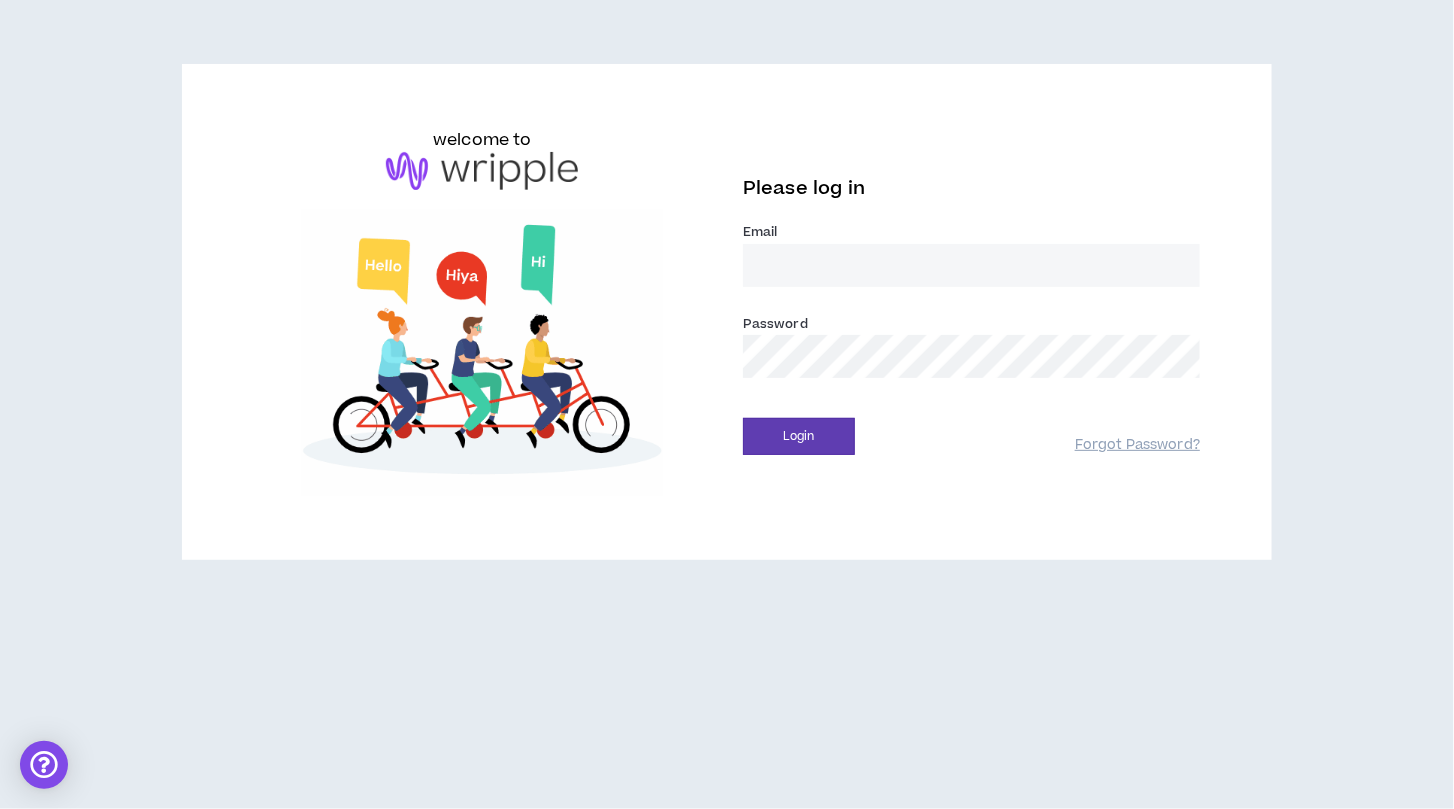 click on "Email  *" at bounding box center (971, 265) 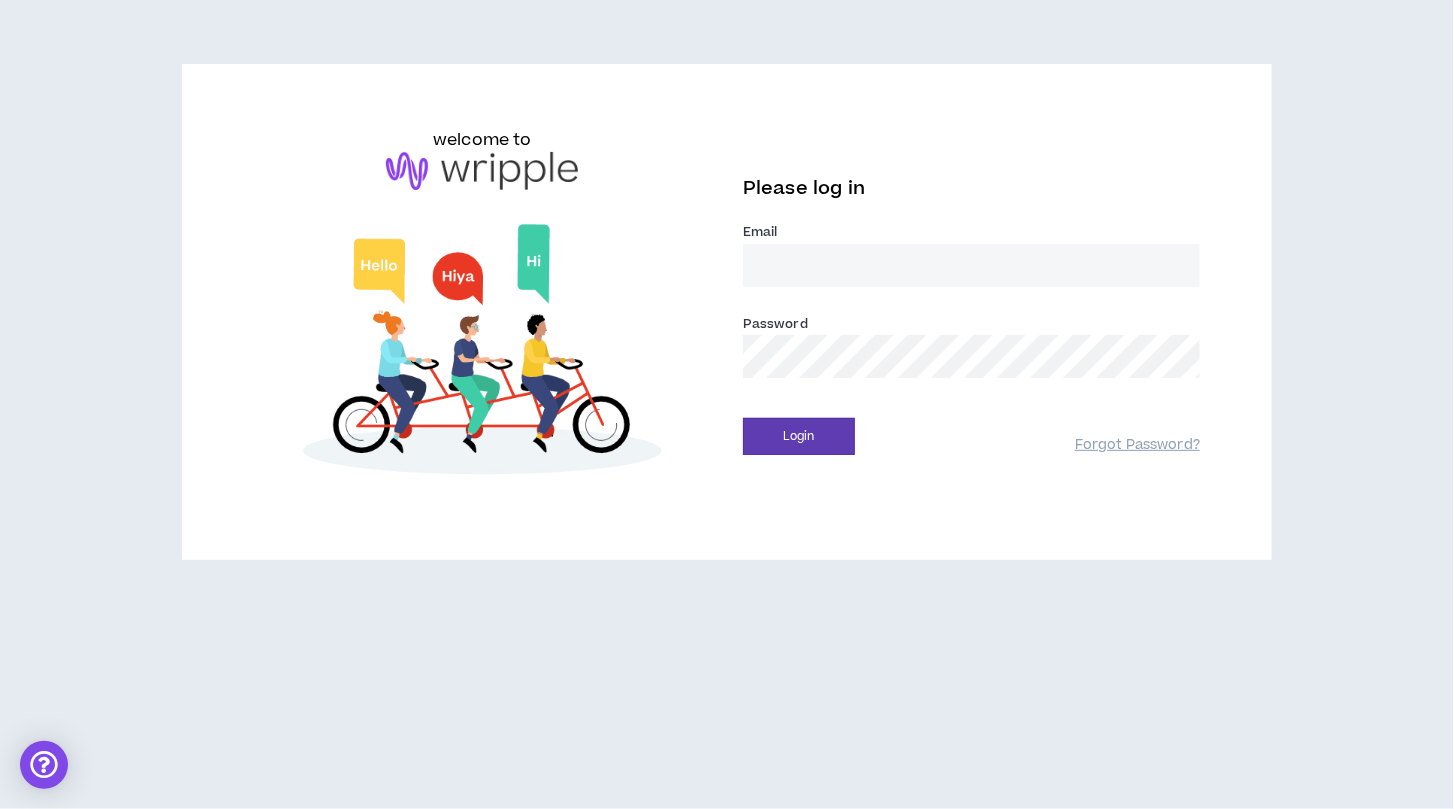 type on "[EMAIL_ADDRESS][DOMAIN_NAME]" 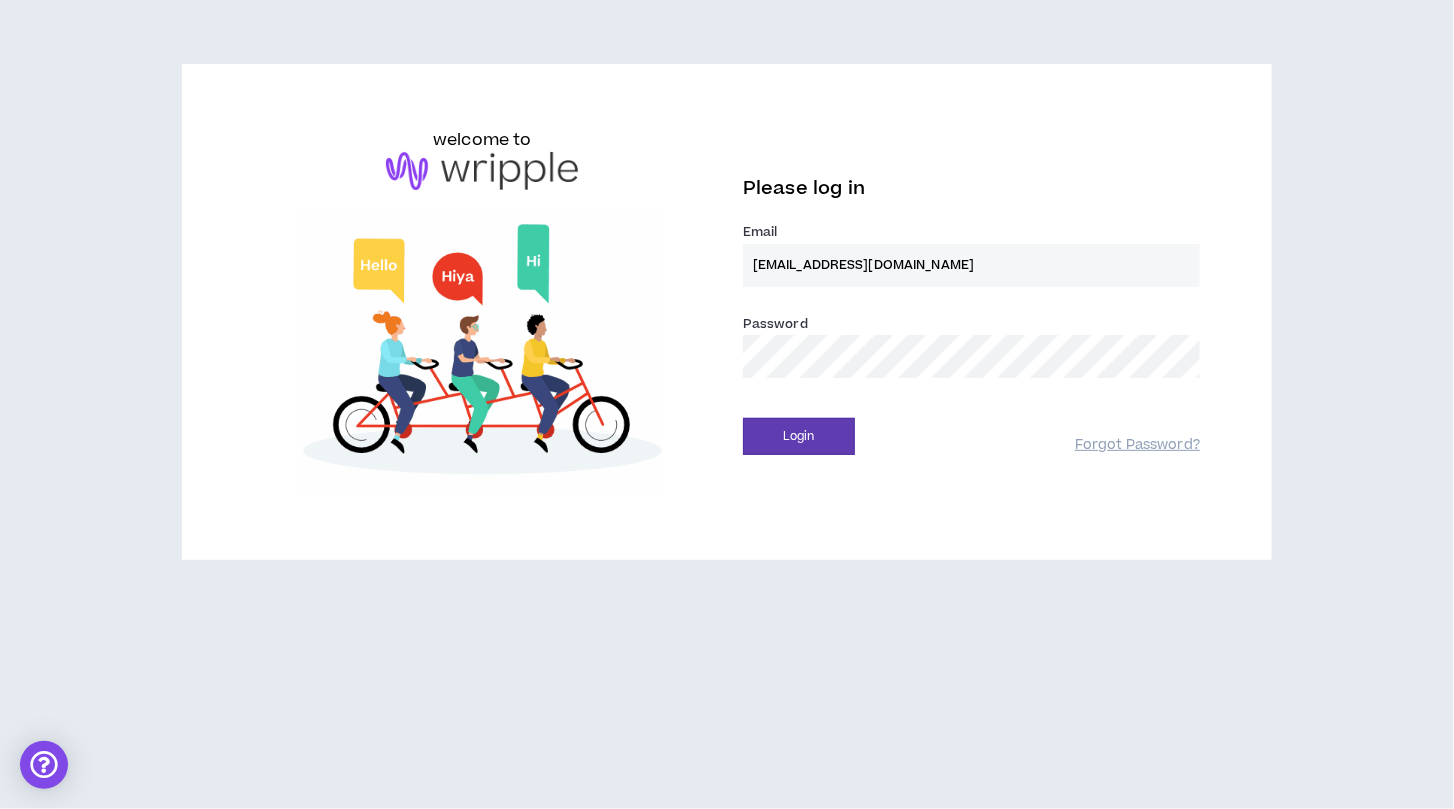 click on "Login" at bounding box center (799, 436) 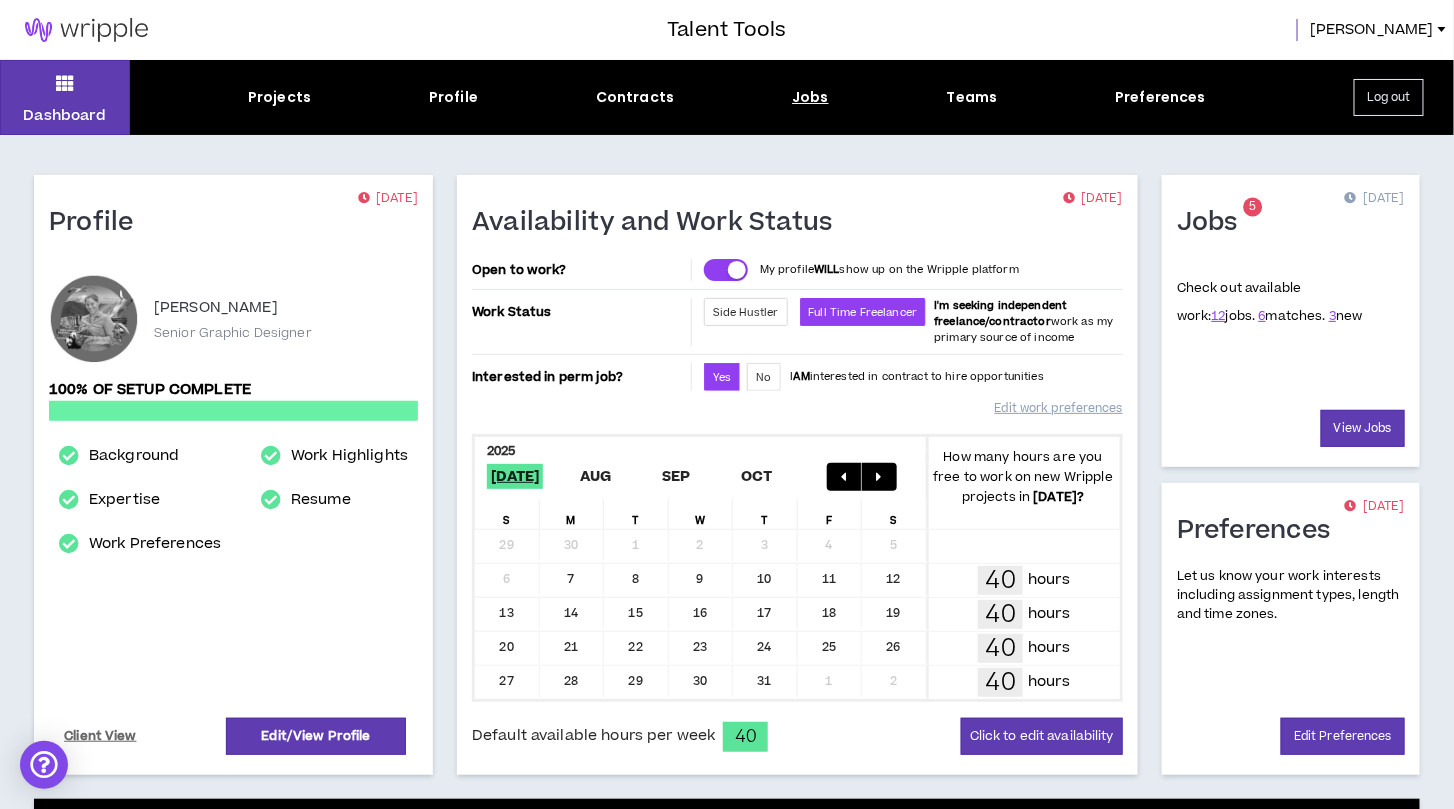 click on "Jobs" at bounding box center (810, 97) 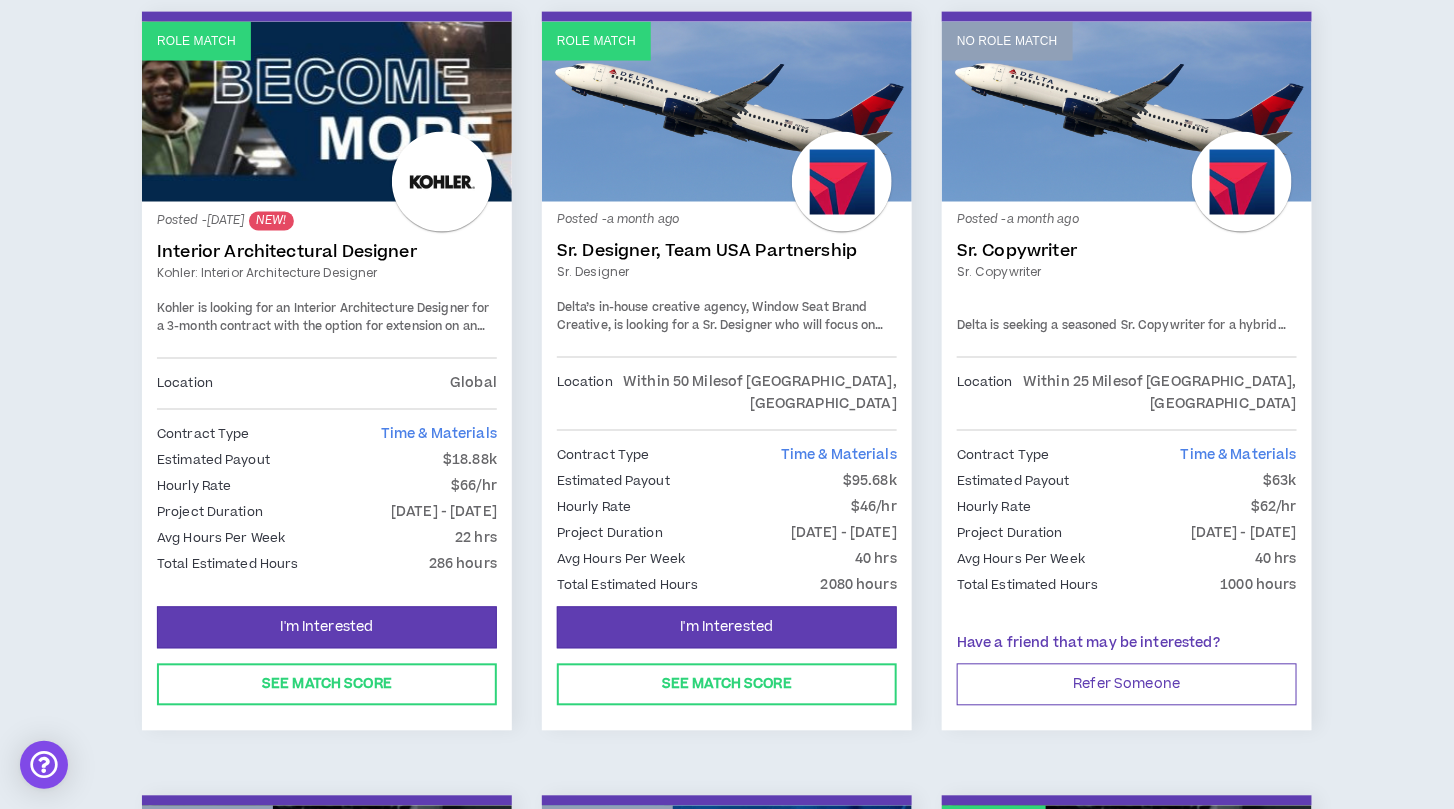 scroll, scrollTop: 0, scrollLeft: 0, axis: both 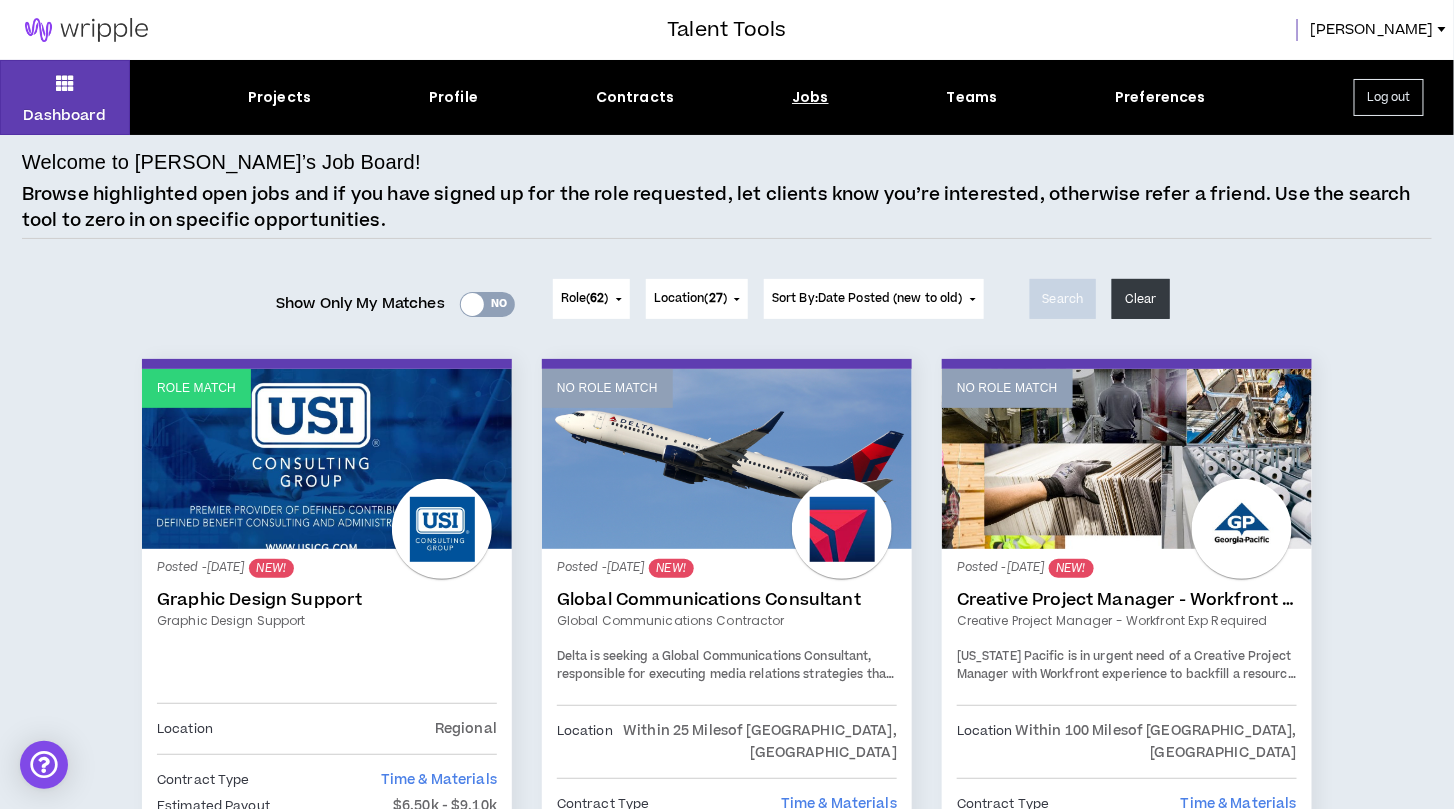 click on "Jobs" at bounding box center (810, 97) 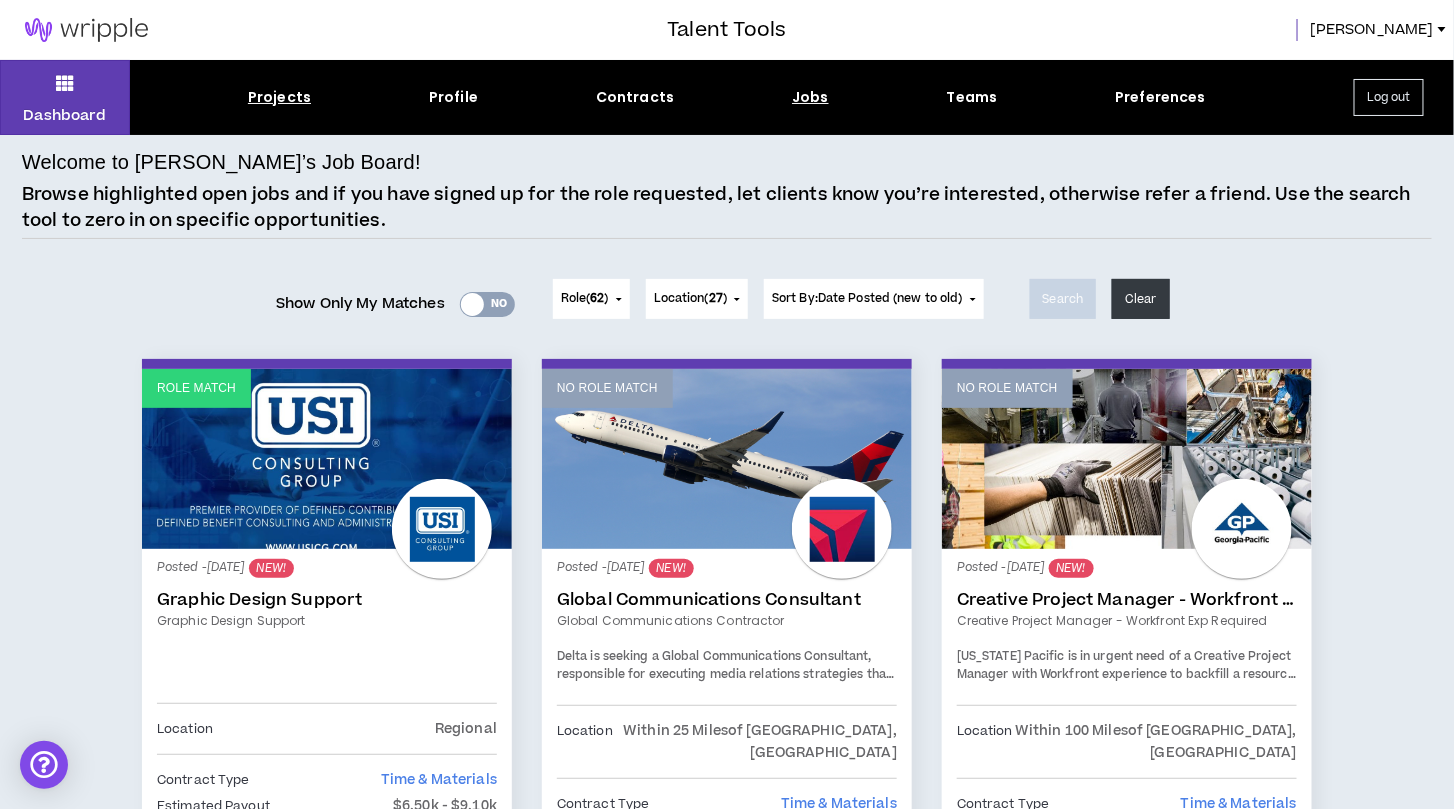 click on "Projects" at bounding box center (279, 97) 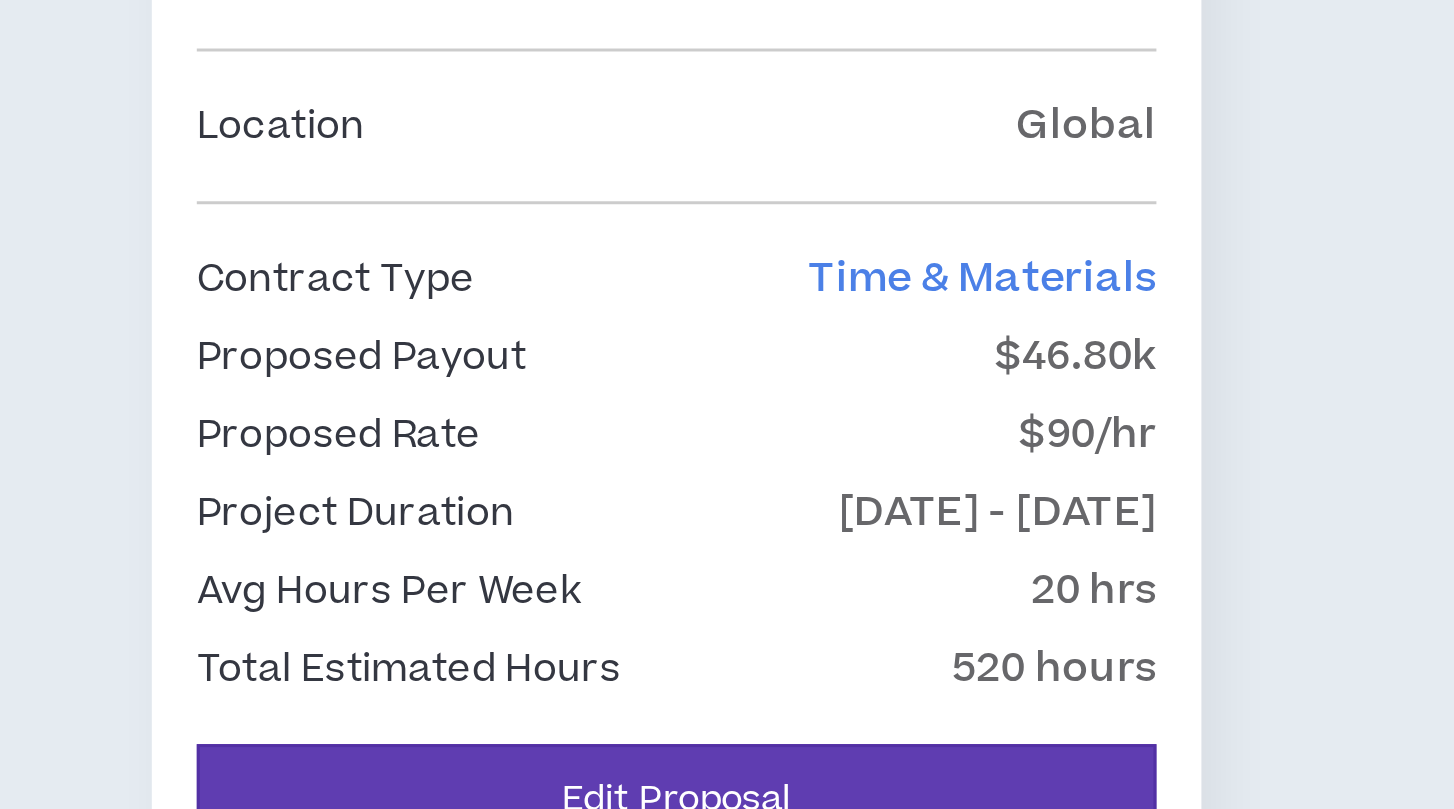 scroll, scrollTop: 970, scrollLeft: 0, axis: vertical 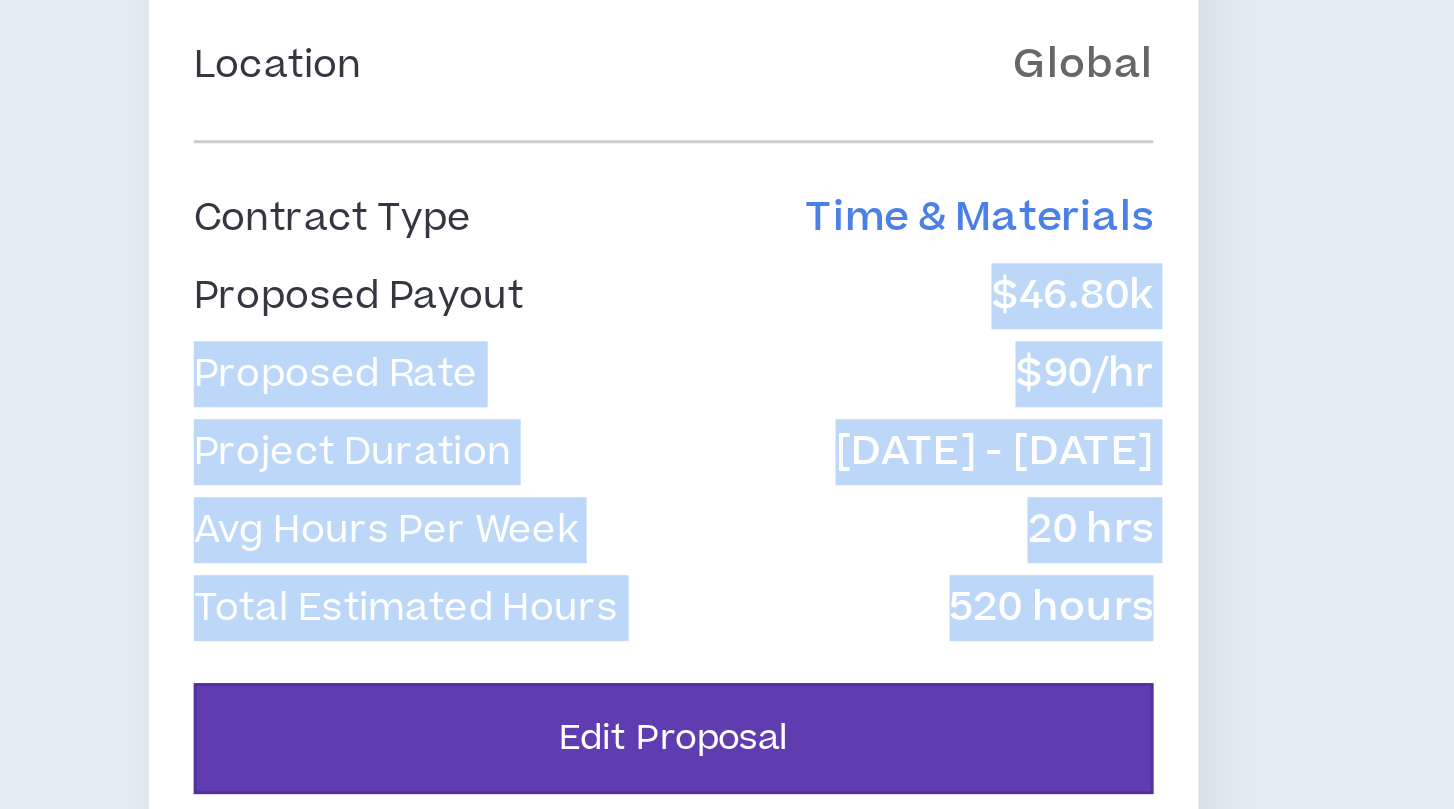 drag, startPoint x: 452, startPoint y: 554, endPoint x: 507, endPoint y: 660, distance: 119.419426 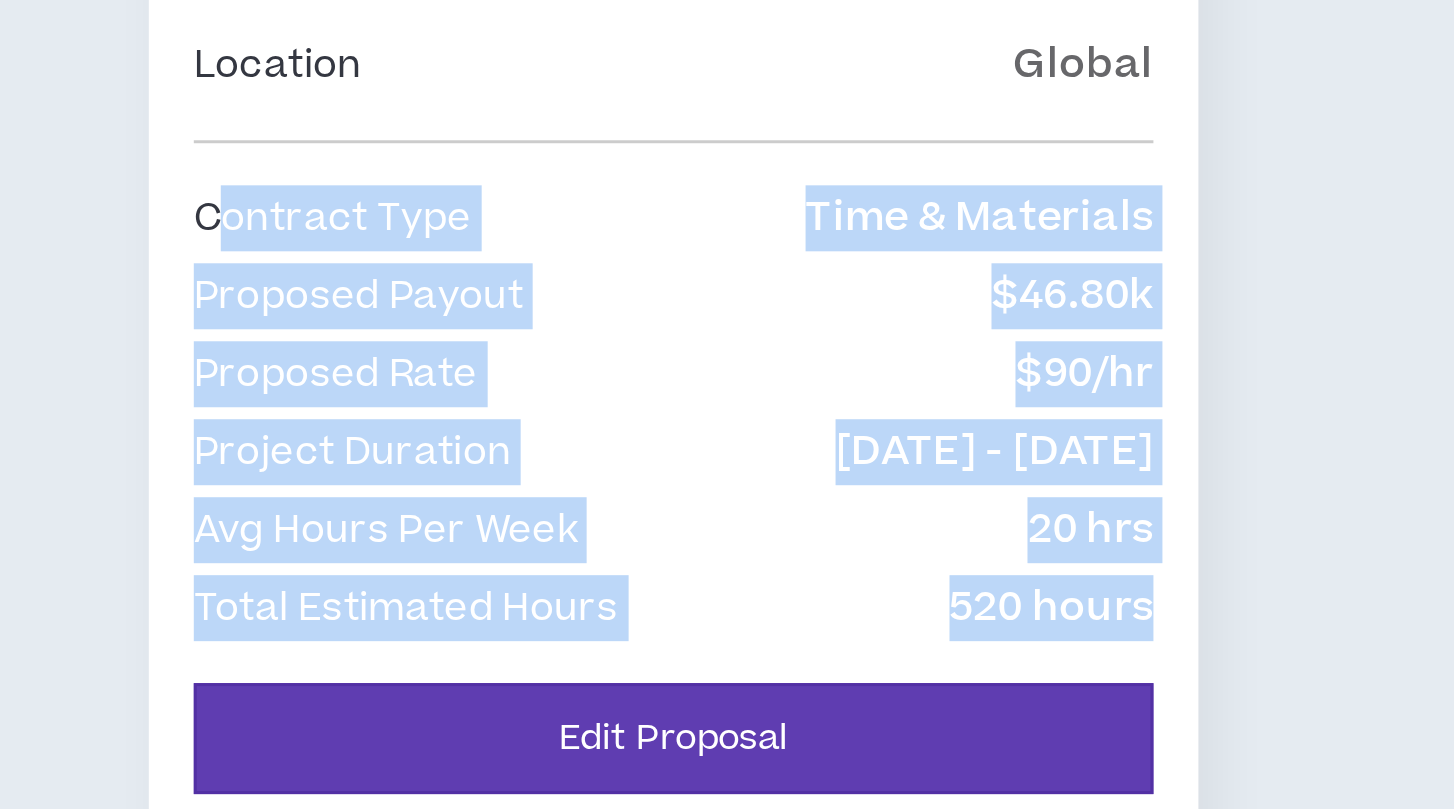 drag, startPoint x: 506, startPoint y: 655, endPoint x: 192, endPoint y: 531, distance: 337.59738 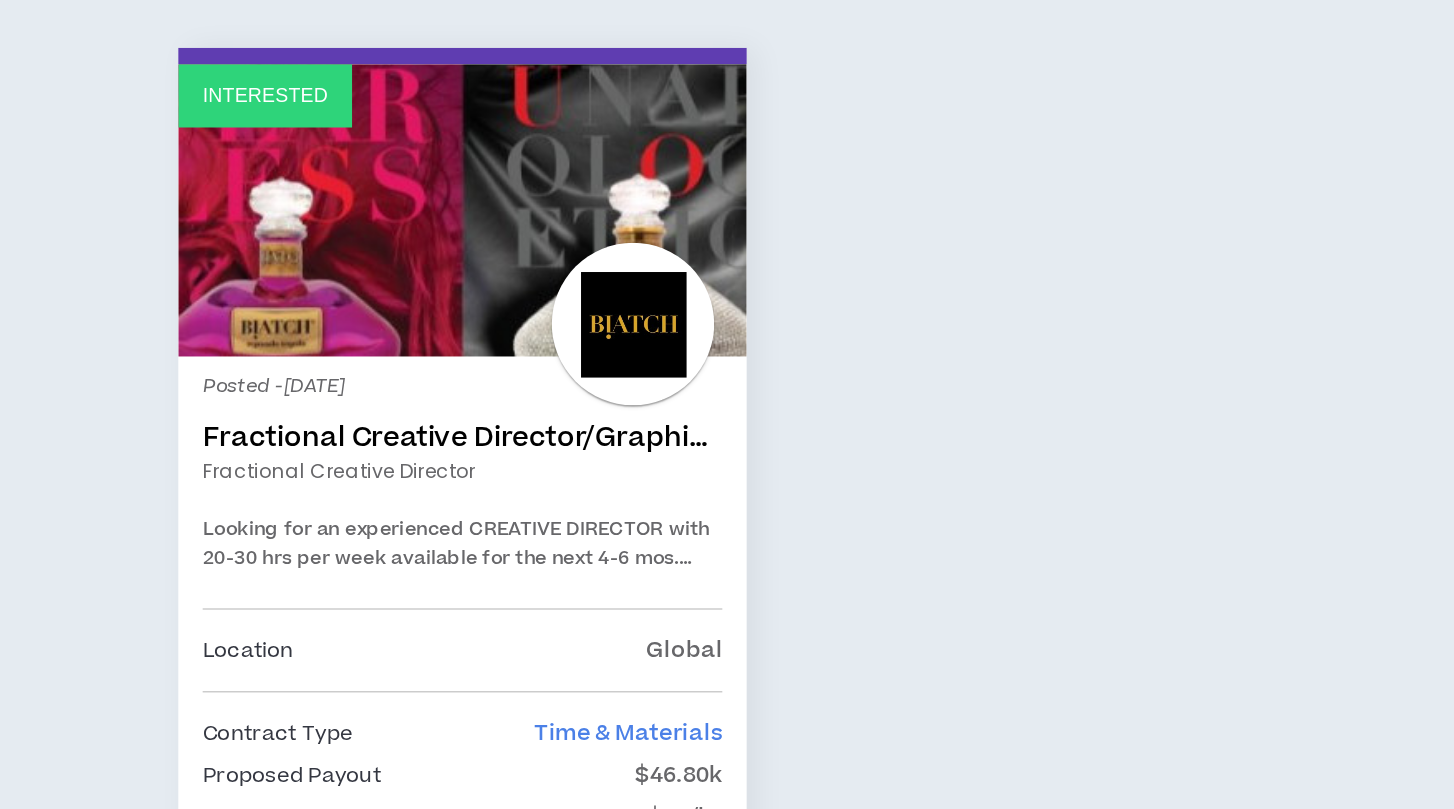 scroll, scrollTop: 968, scrollLeft: 0, axis: vertical 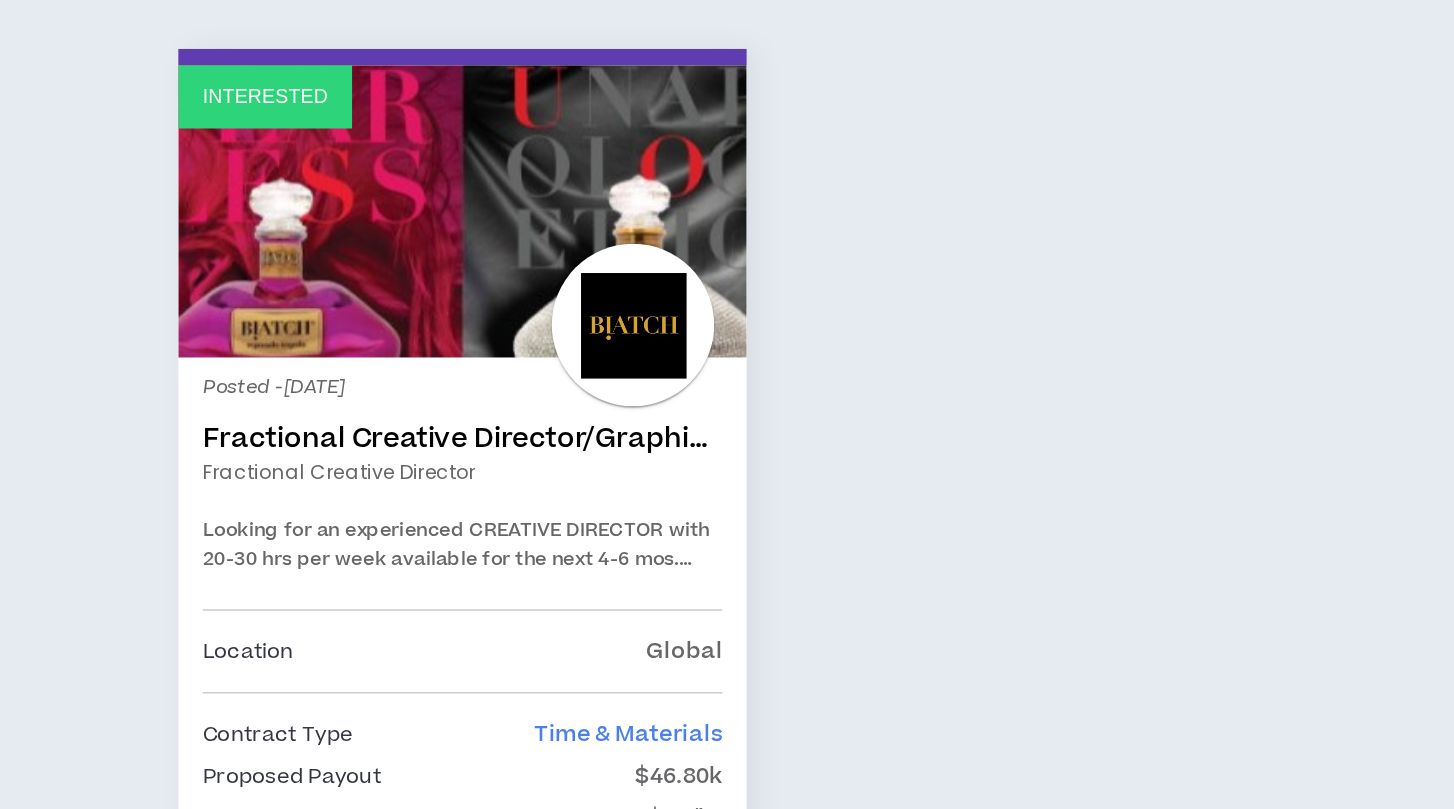 click on "Interested" at bounding box center [347, 209] 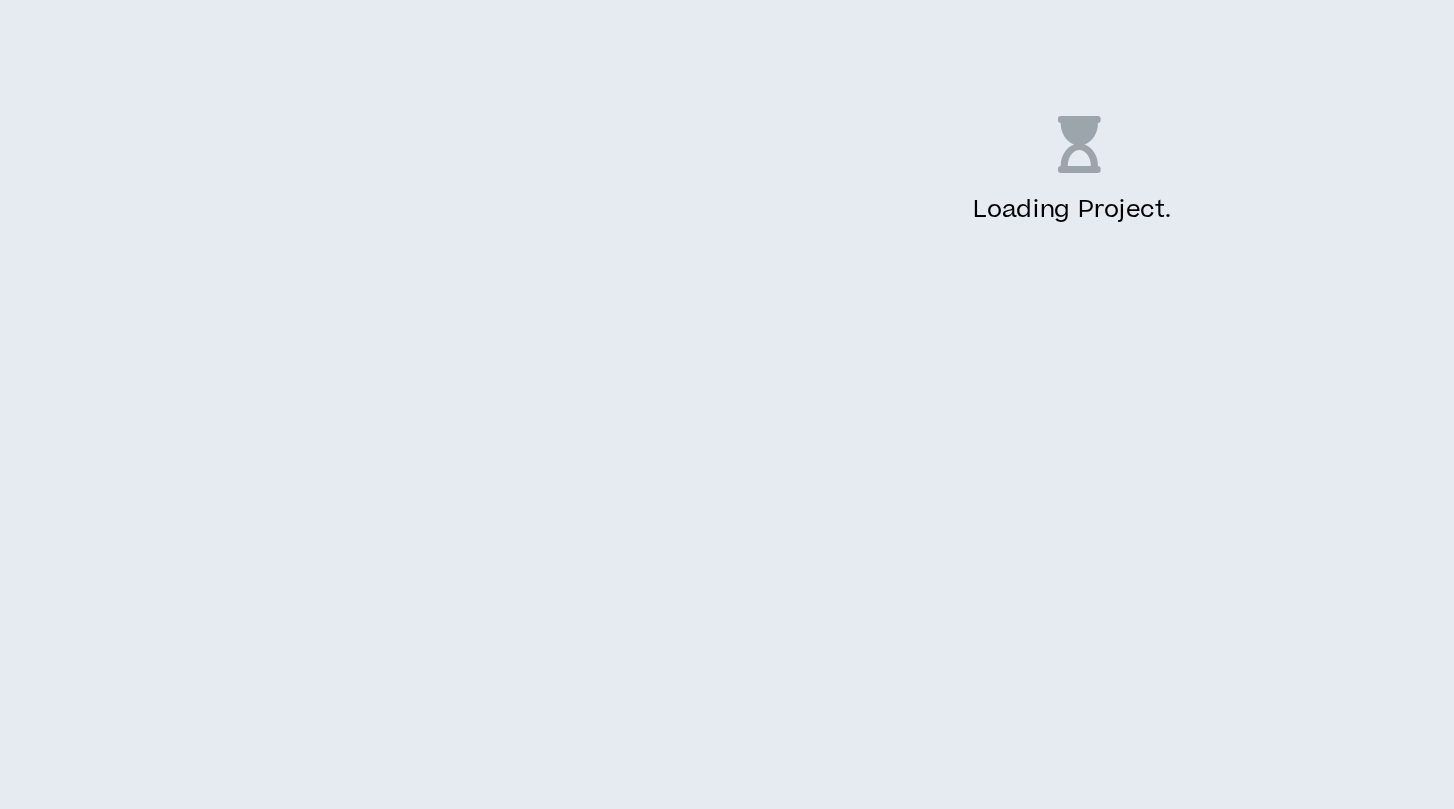scroll, scrollTop: 0, scrollLeft: 0, axis: both 